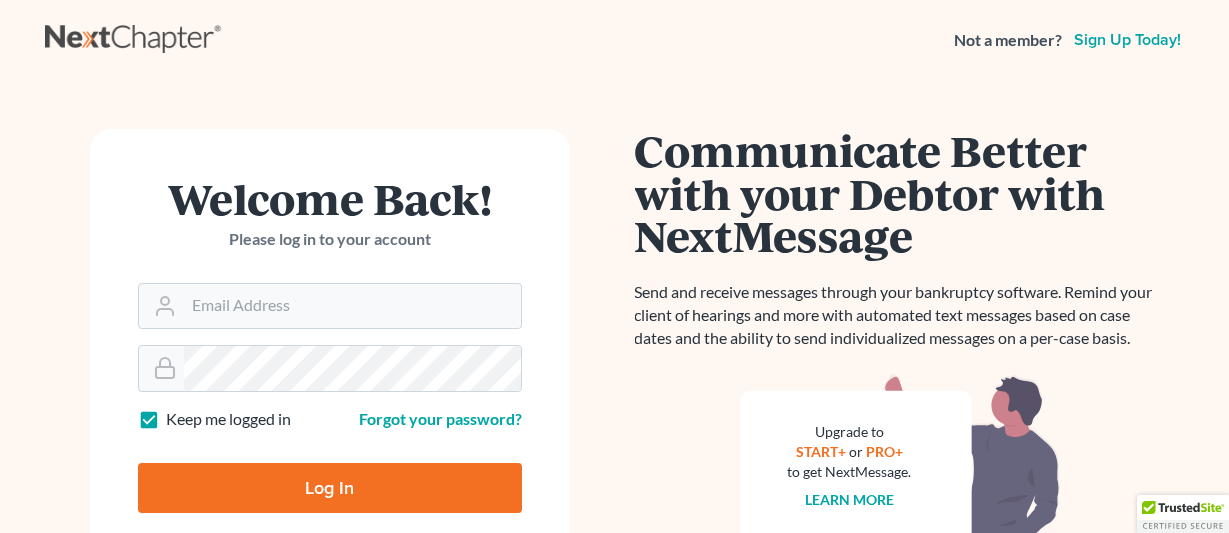 scroll, scrollTop: 0, scrollLeft: 0, axis: both 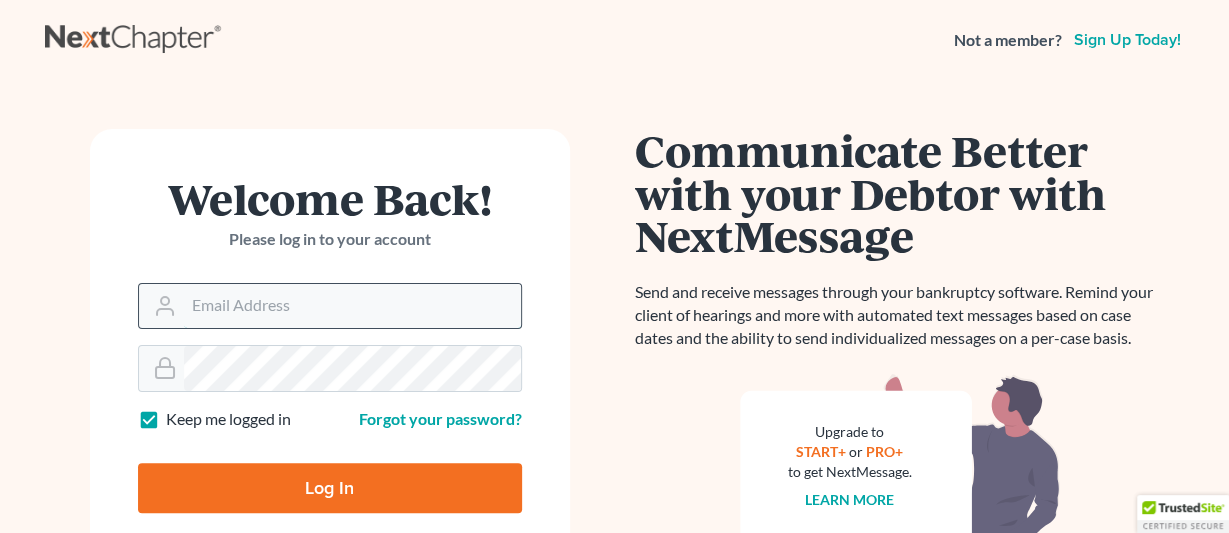 click on "Email Address" at bounding box center [352, 306] 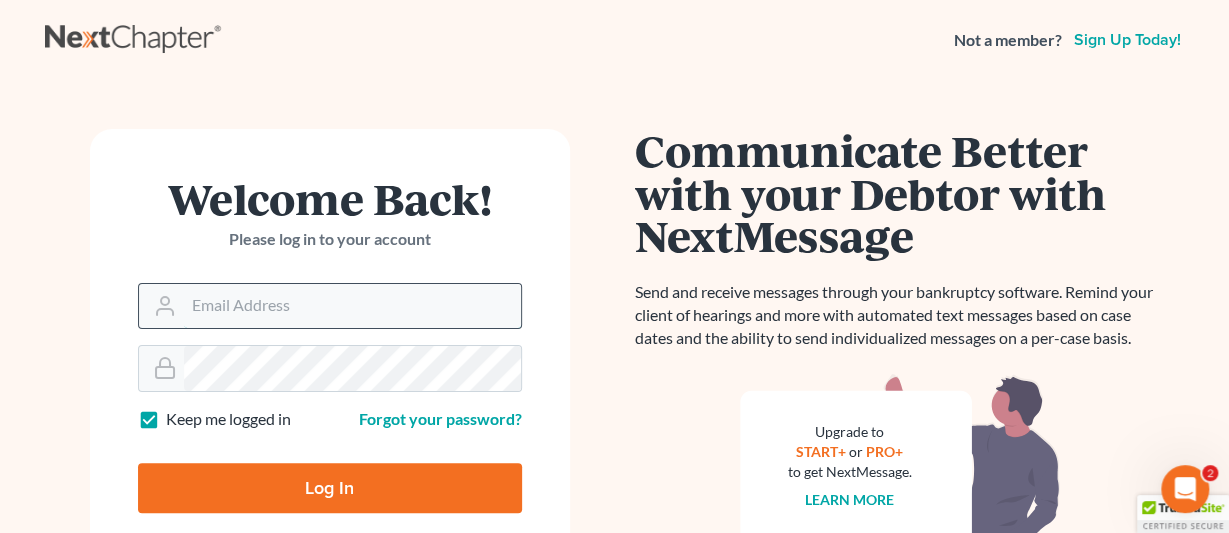 scroll, scrollTop: 0, scrollLeft: 0, axis: both 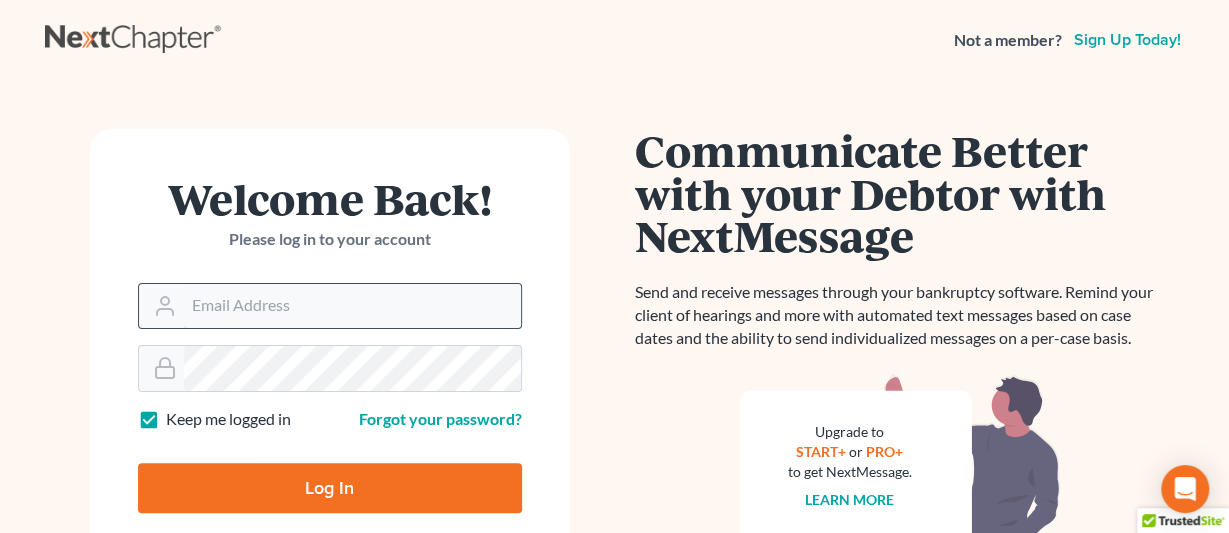 click on "Email Address" at bounding box center [352, 306] 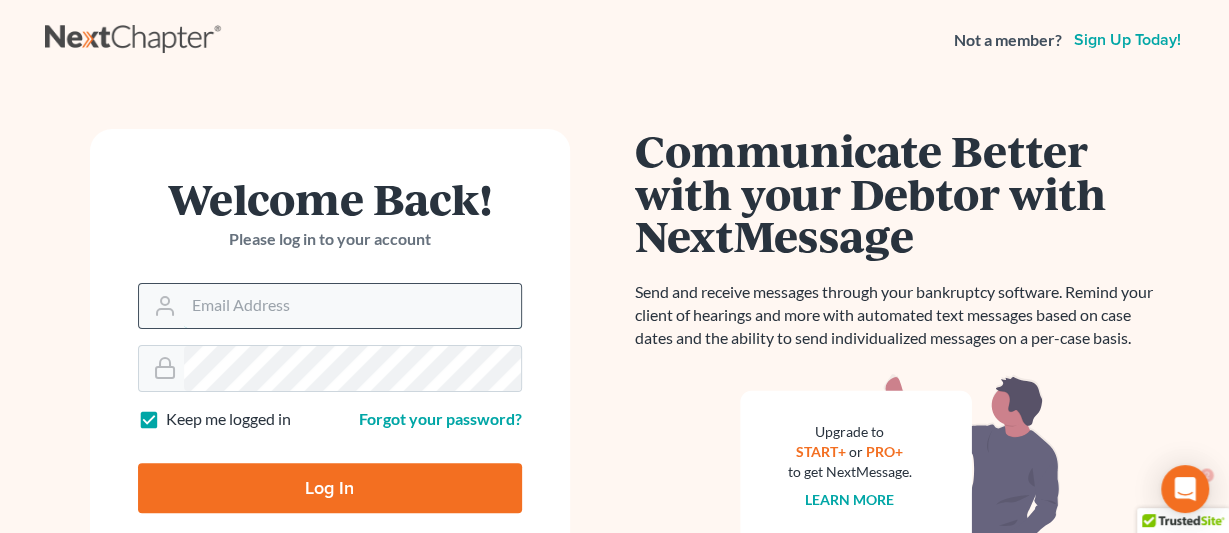 scroll, scrollTop: 0, scrollLeft: 0, axis: both 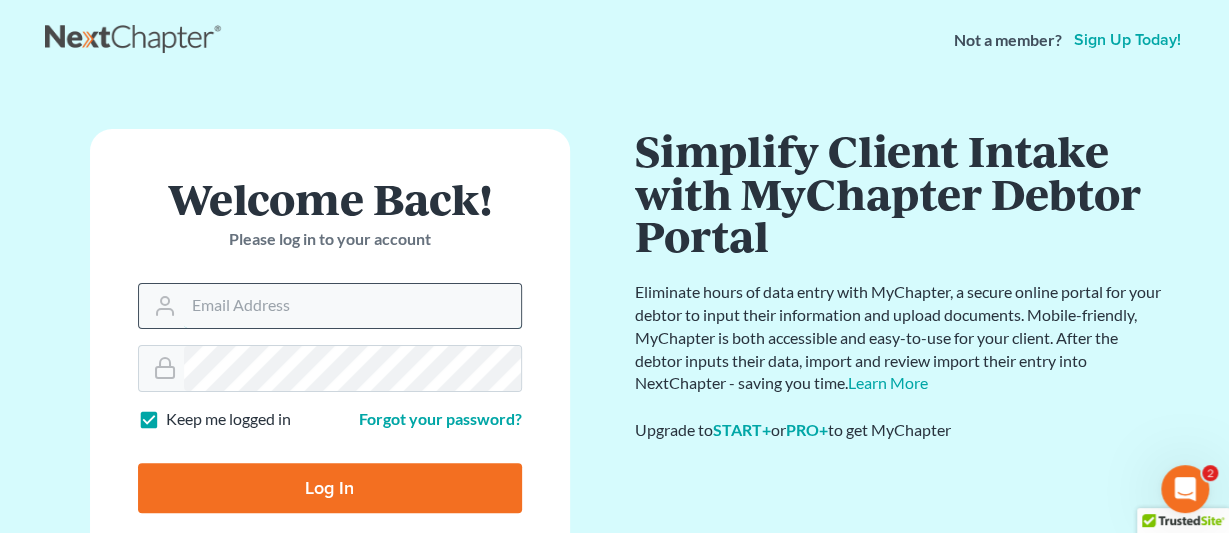 click on "Email Address" at bounding box center (352, 306) 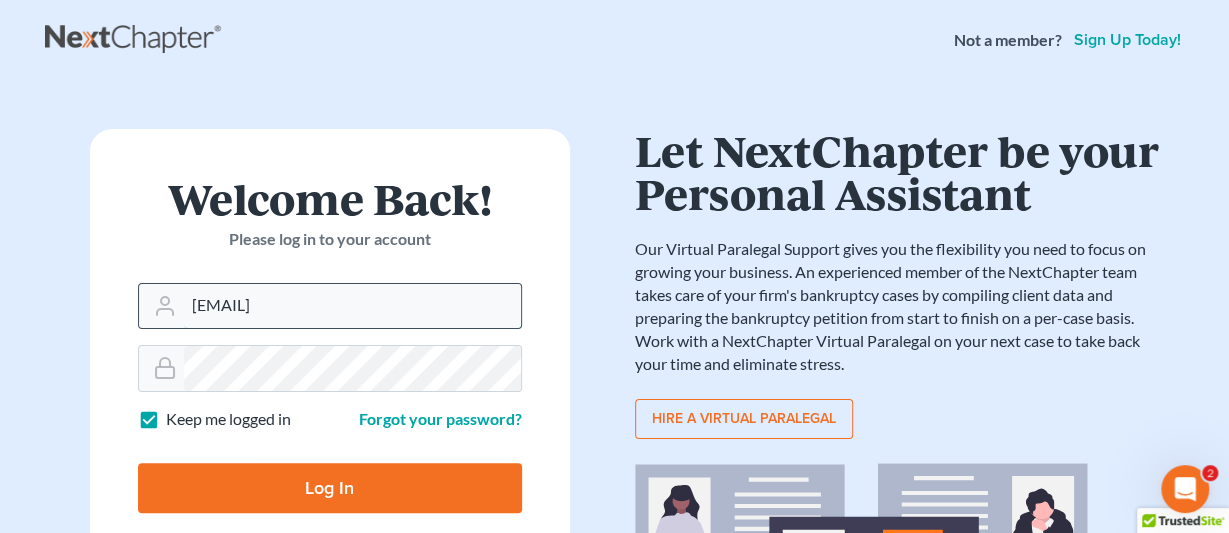 click on "[EMAIL]" at bounding box center [352, 306] 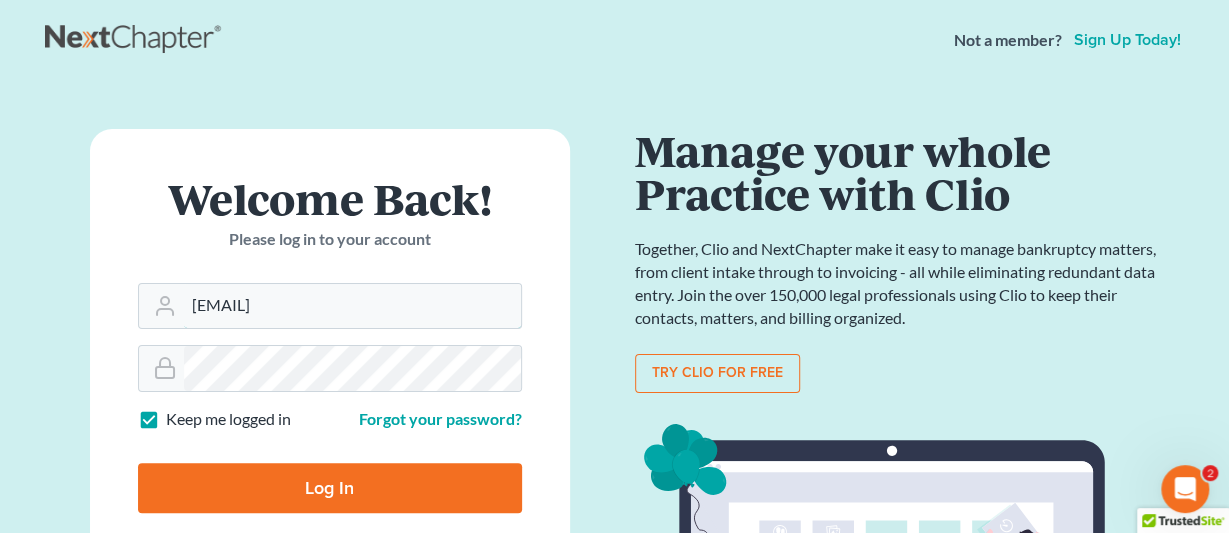 type on "[EMAIL]" 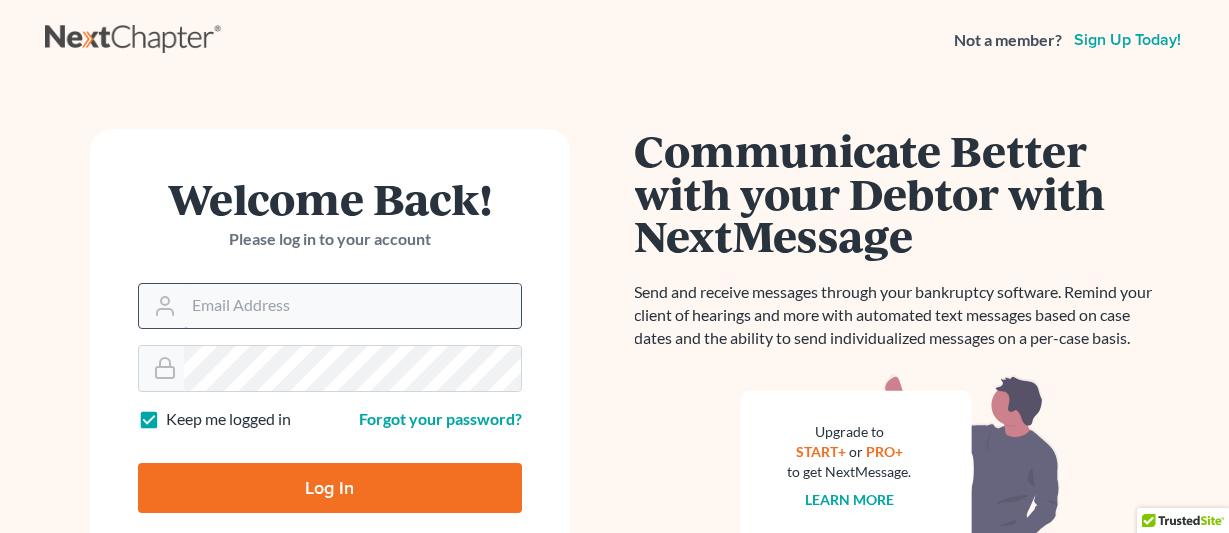 scroll, scrollTop: 0, scrollLeft: 0, axis: both 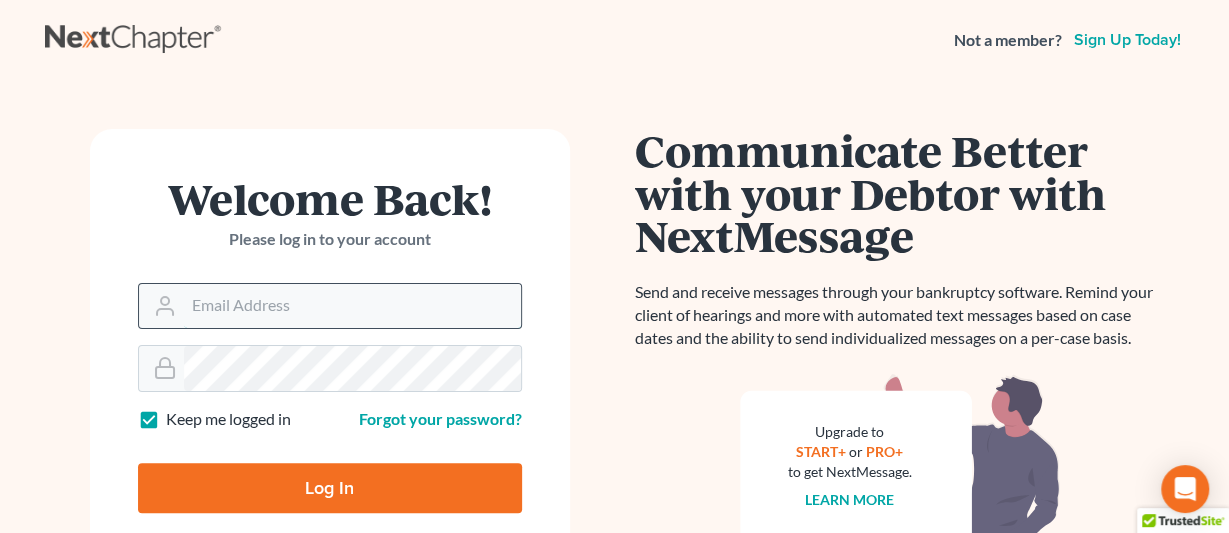click on "Email Address" at bounding box center (352, 306) 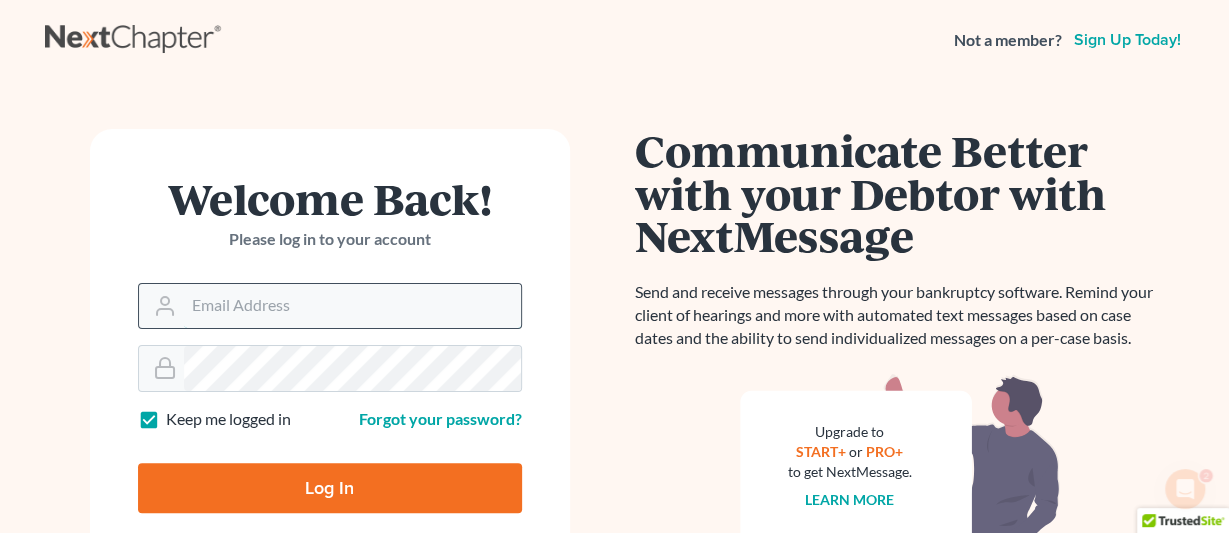 scroll, scrollTop: 0, scrollLeft: 0, axis: both 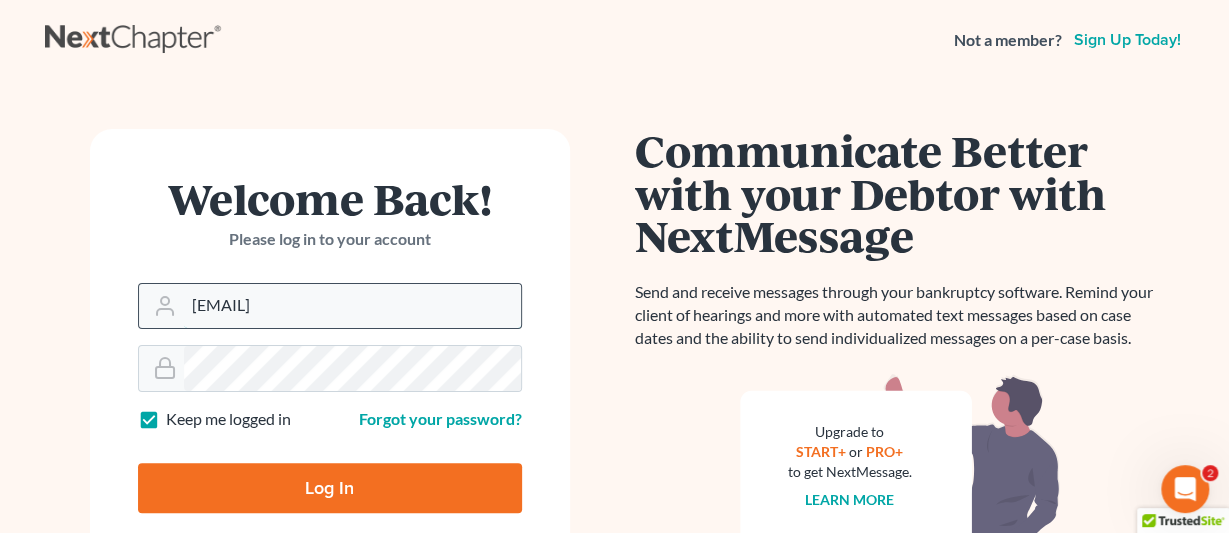 click on "steven@fortcollinsbankruptcycenter.com" at bounding box center [352, 306] 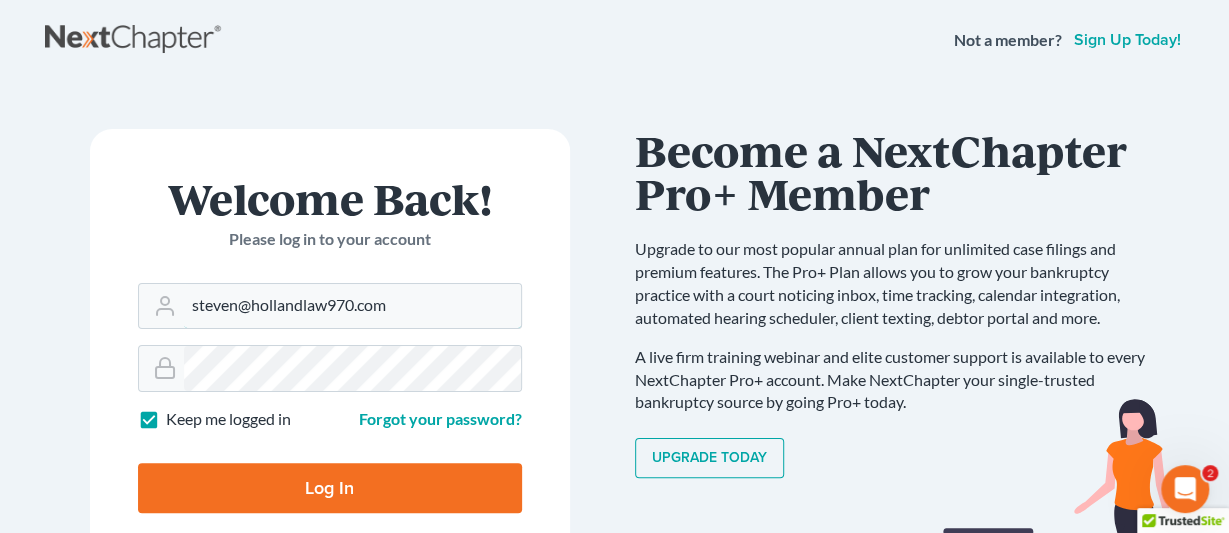 type on "steven@hollandlaw970.com" 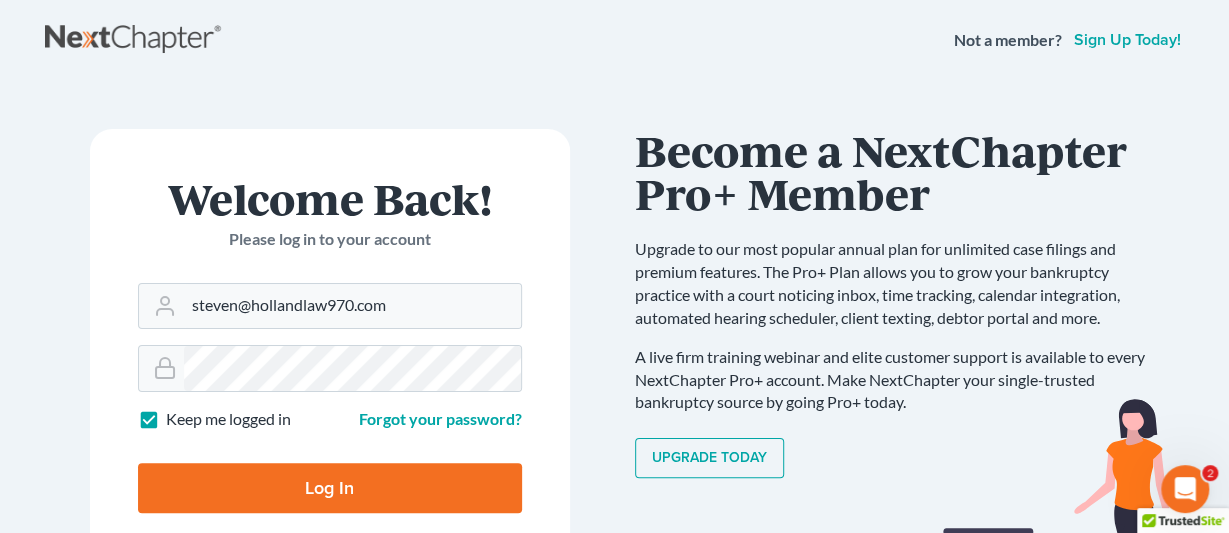 click on "Log In" at bounding box center (330, 488) 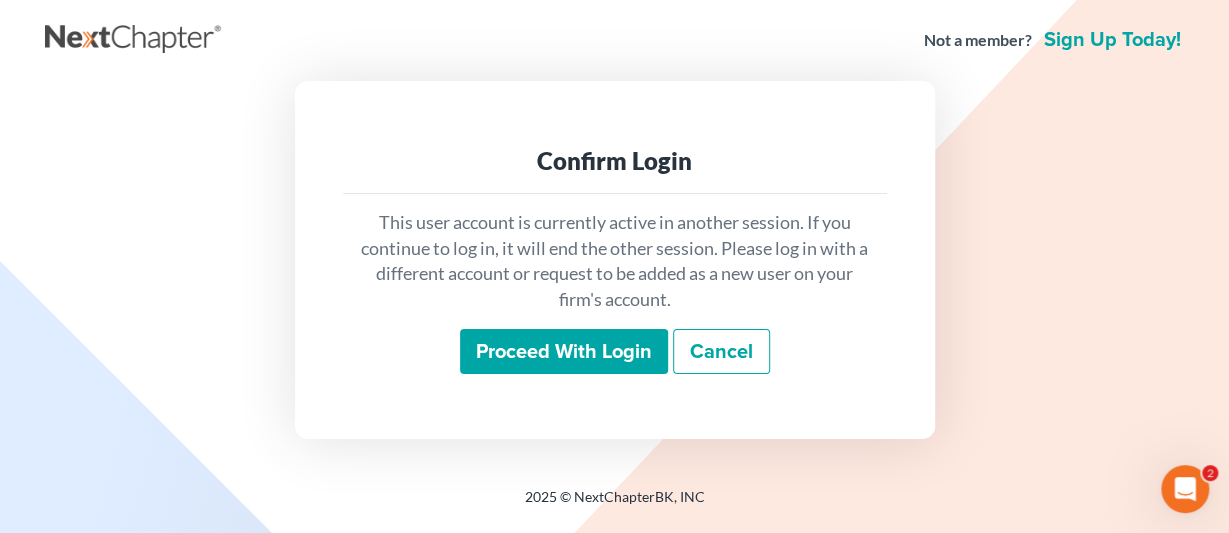 scroll, scrollTop: 0, scrollLeft: 0, axis: both 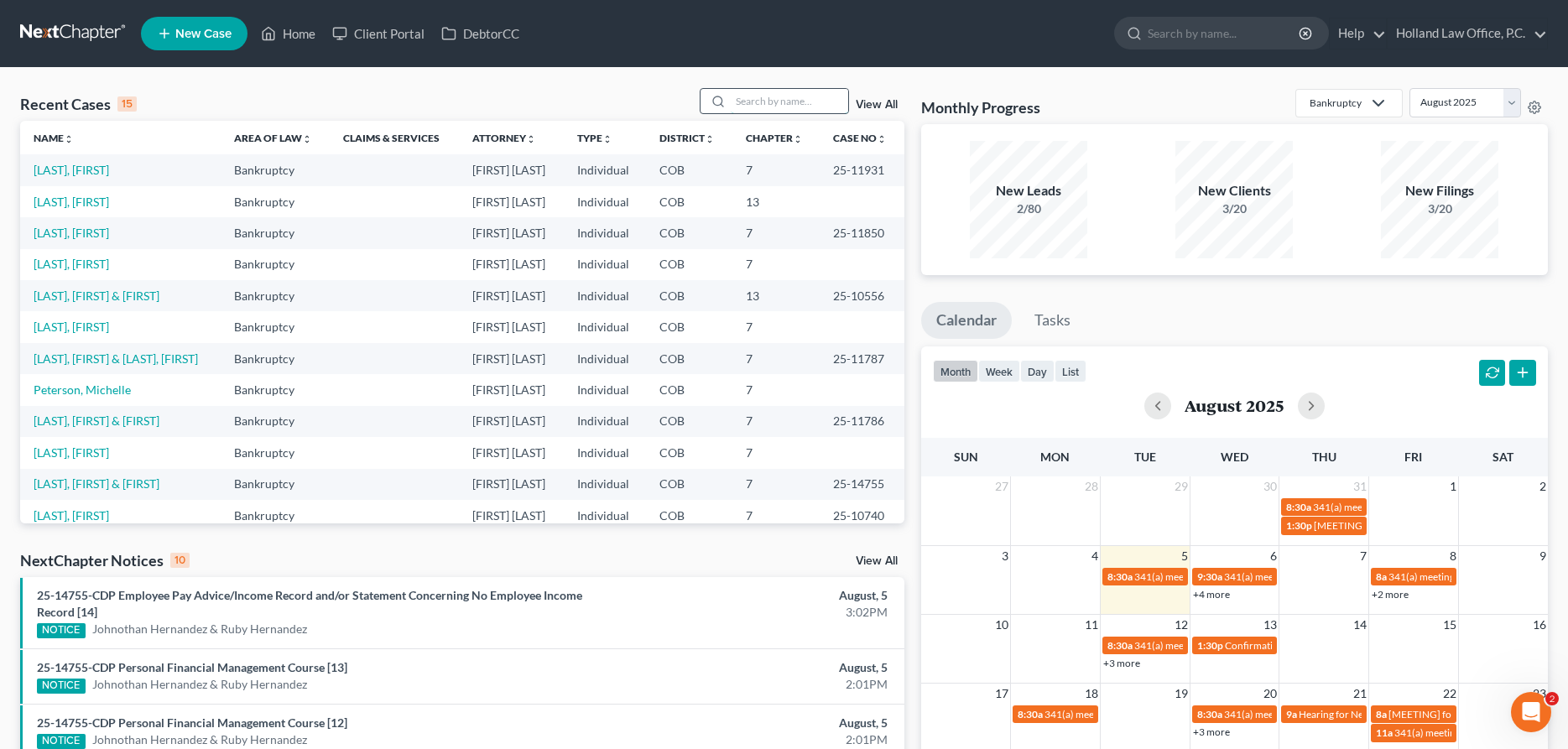 click at bounding box center [789, 101] 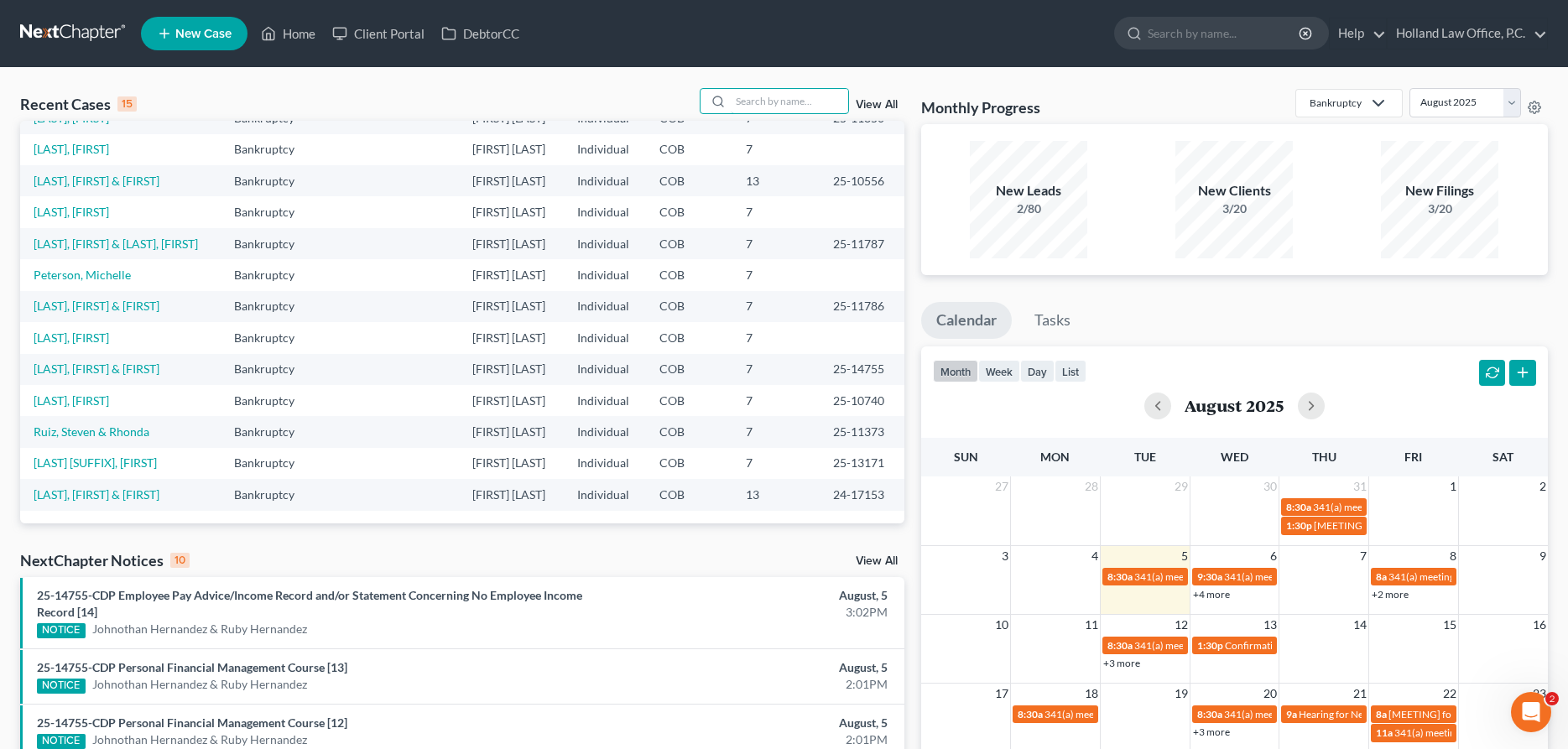 scroll, scrollTop: 171, scrollLeft: 0, axis: vertical 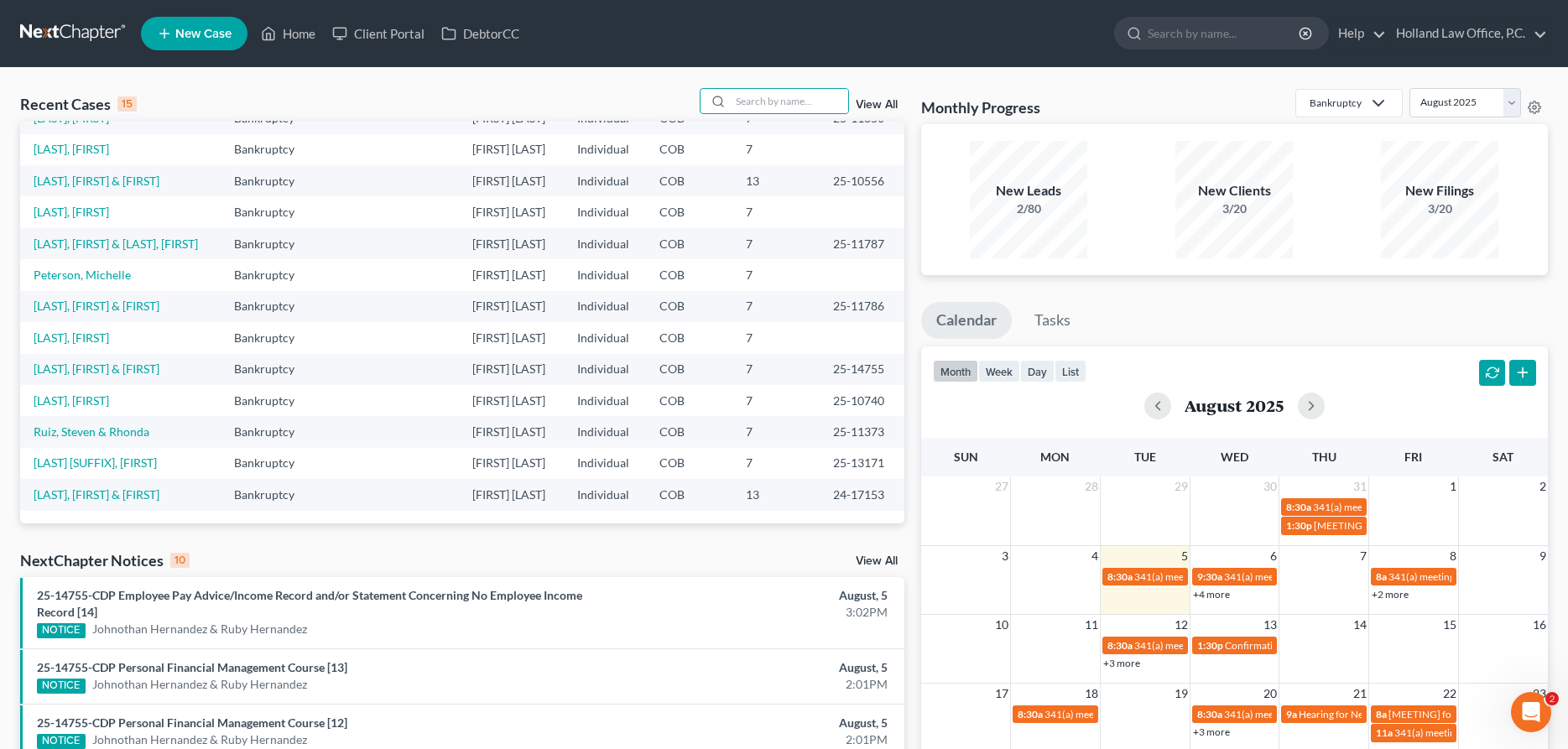 click on "Peterson, Michelle" at bounding box center (120, 274) 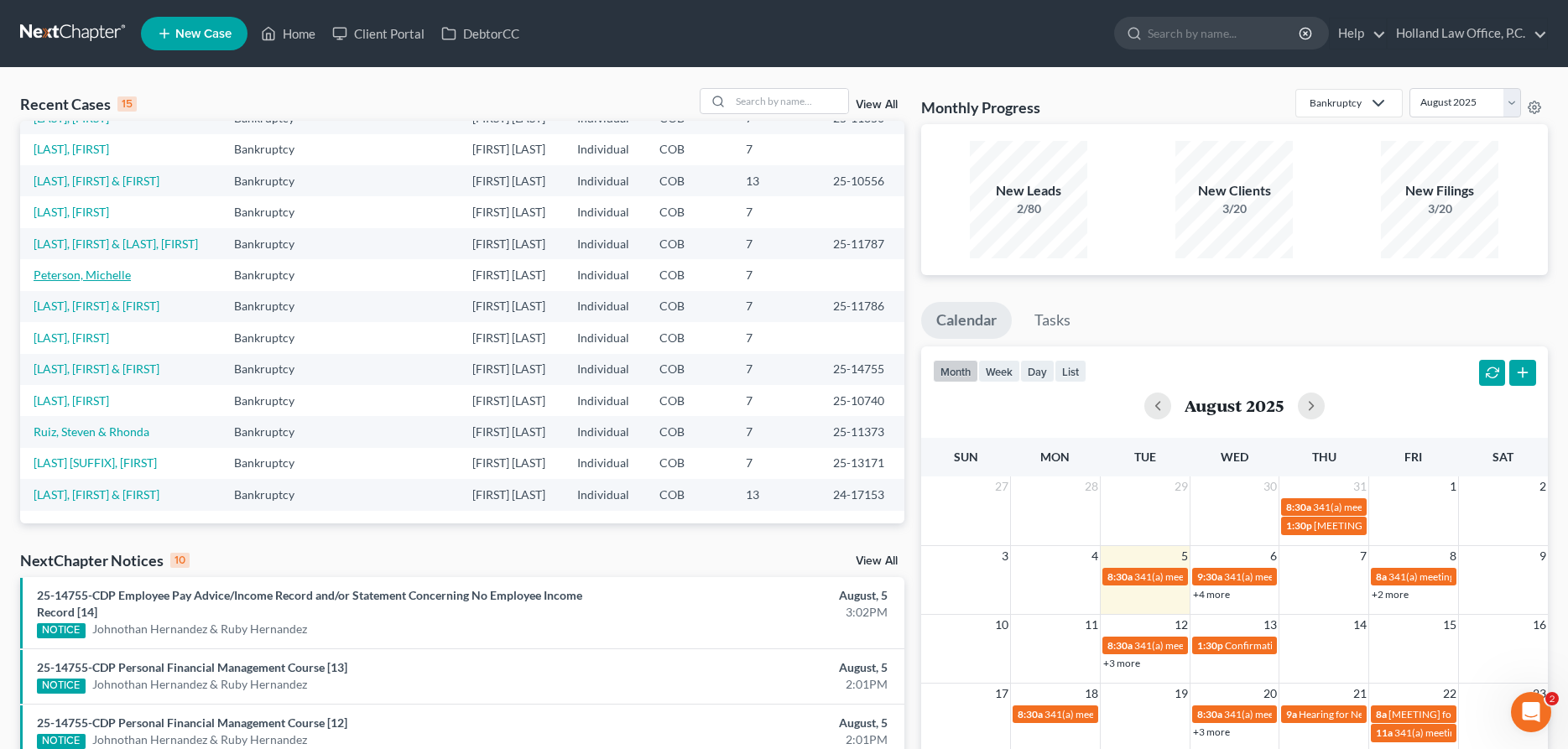 click on "Peterson, Michelle" at bounding box center (82, 274) 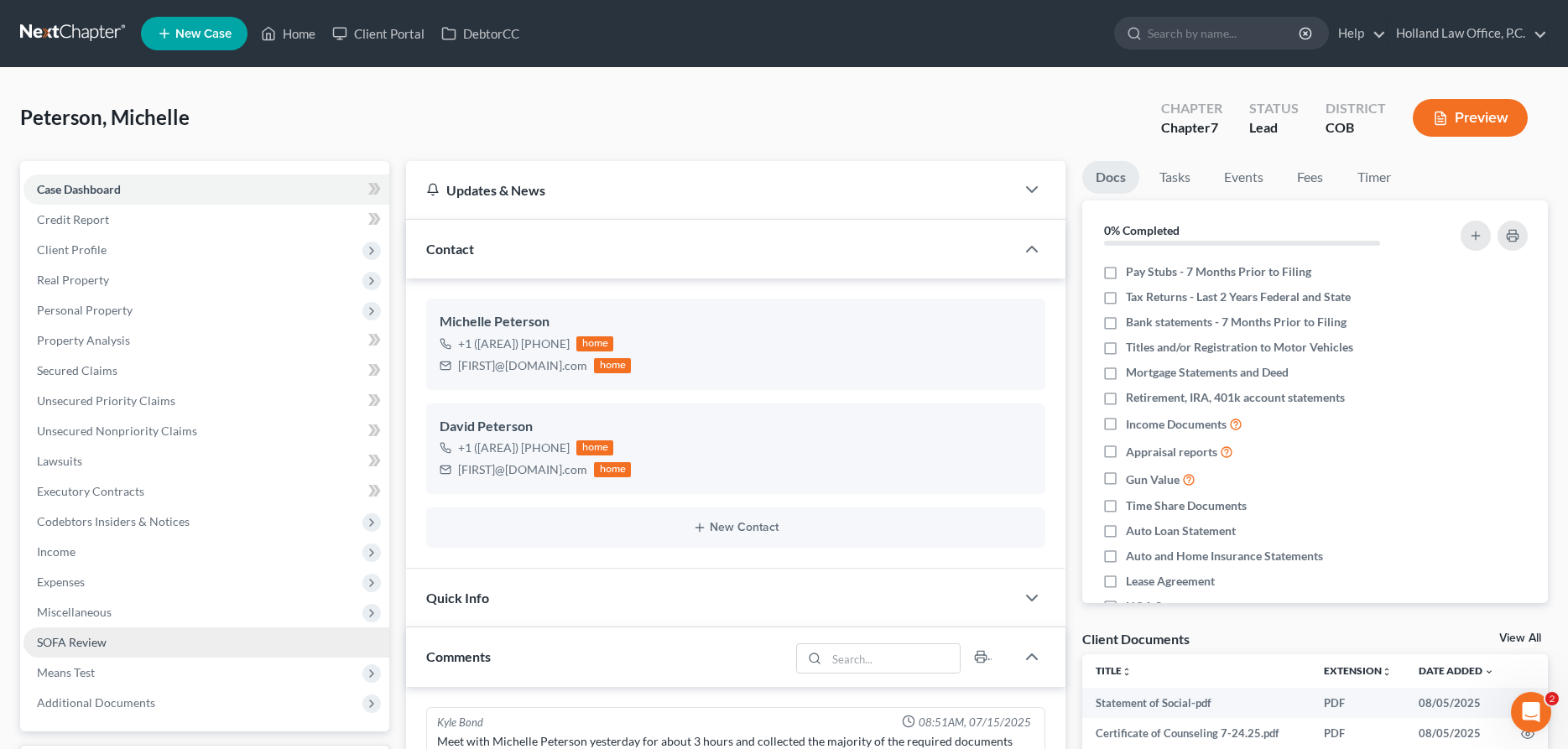 click on "SOFA Review" at bounding box center (71, 642) 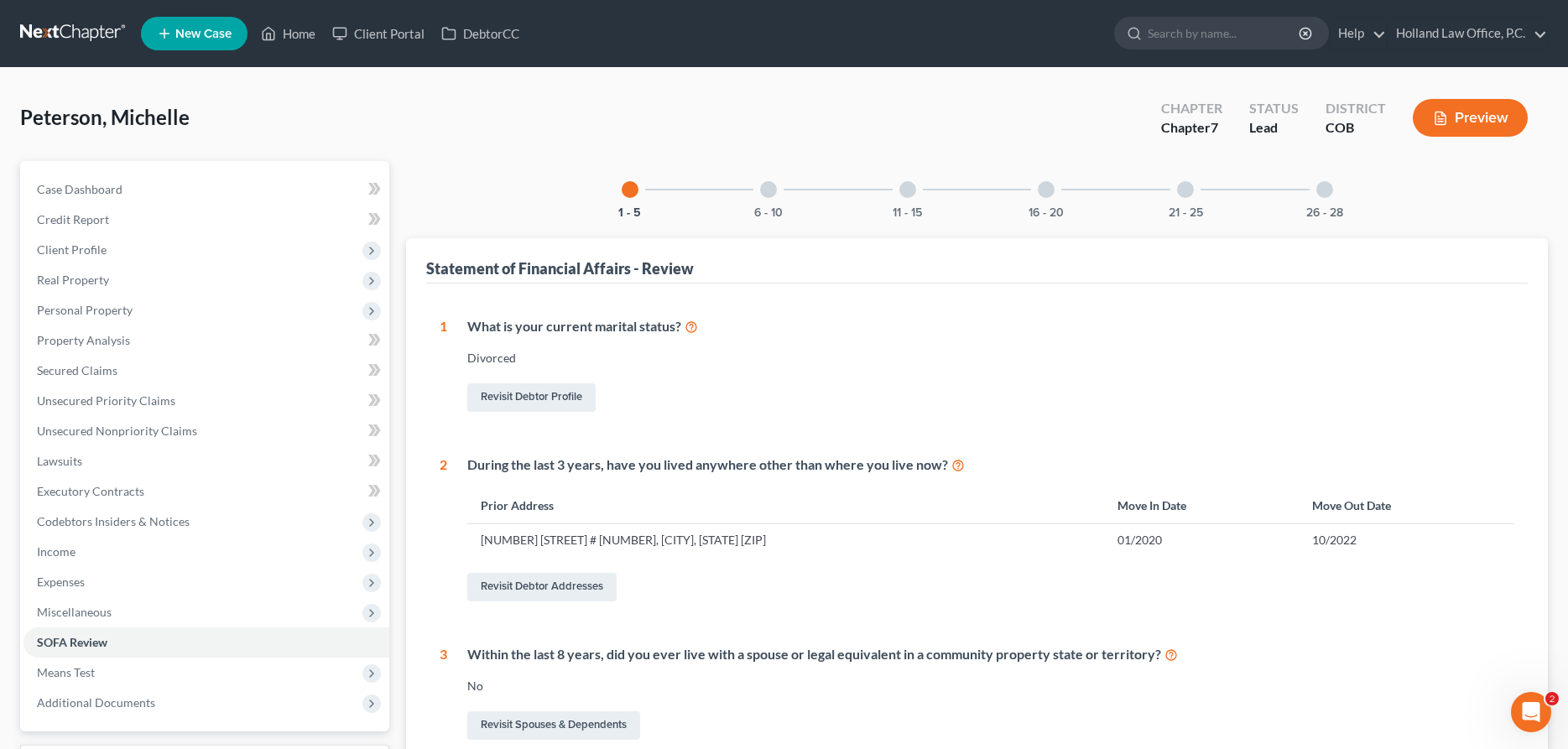 click on "6 - 10" at bounding box center (768, 190) 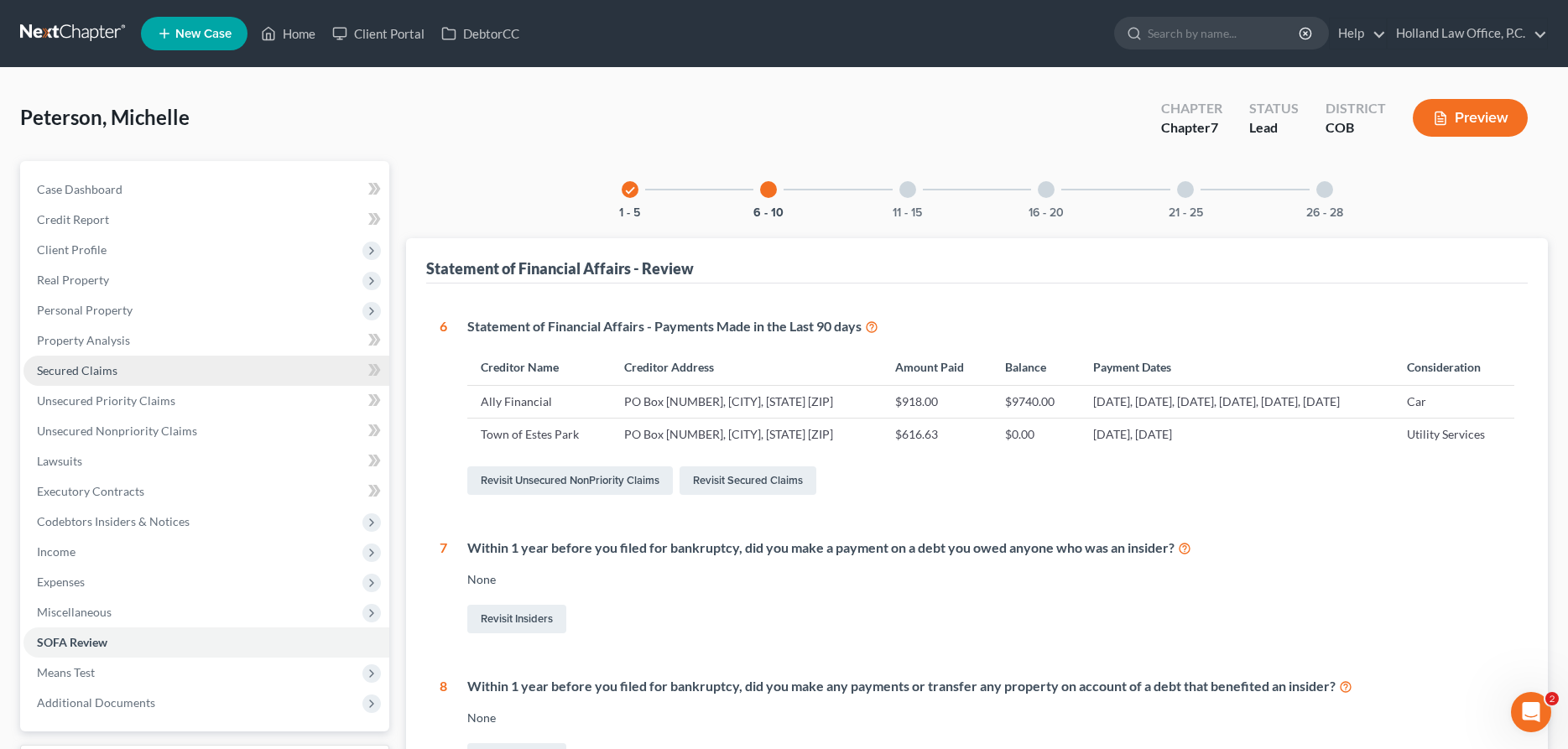 click on "Secured Claims" at bounding box center [77, 370] 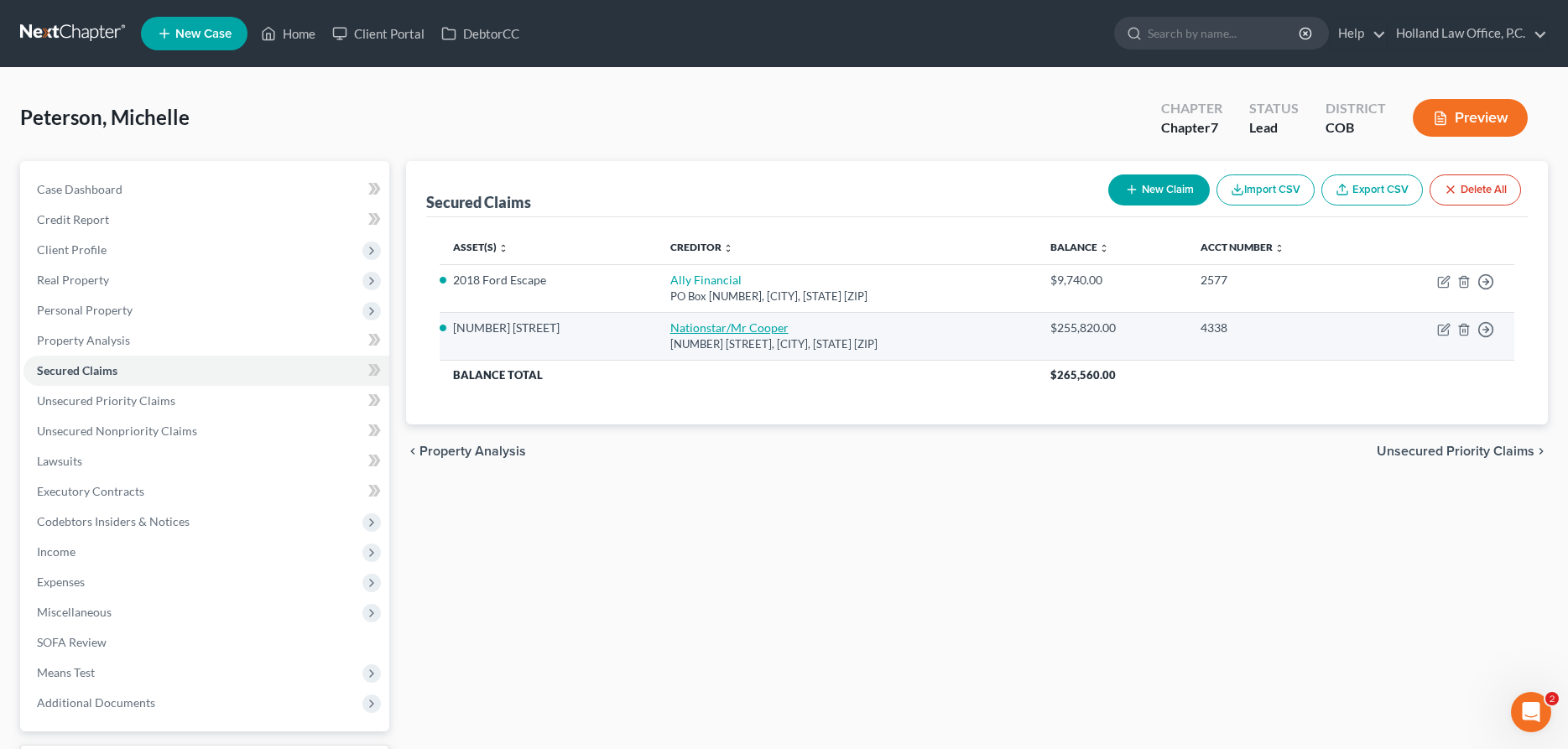 click on "Nationstar/Mr Cooper" at bounding box center [729, 327] 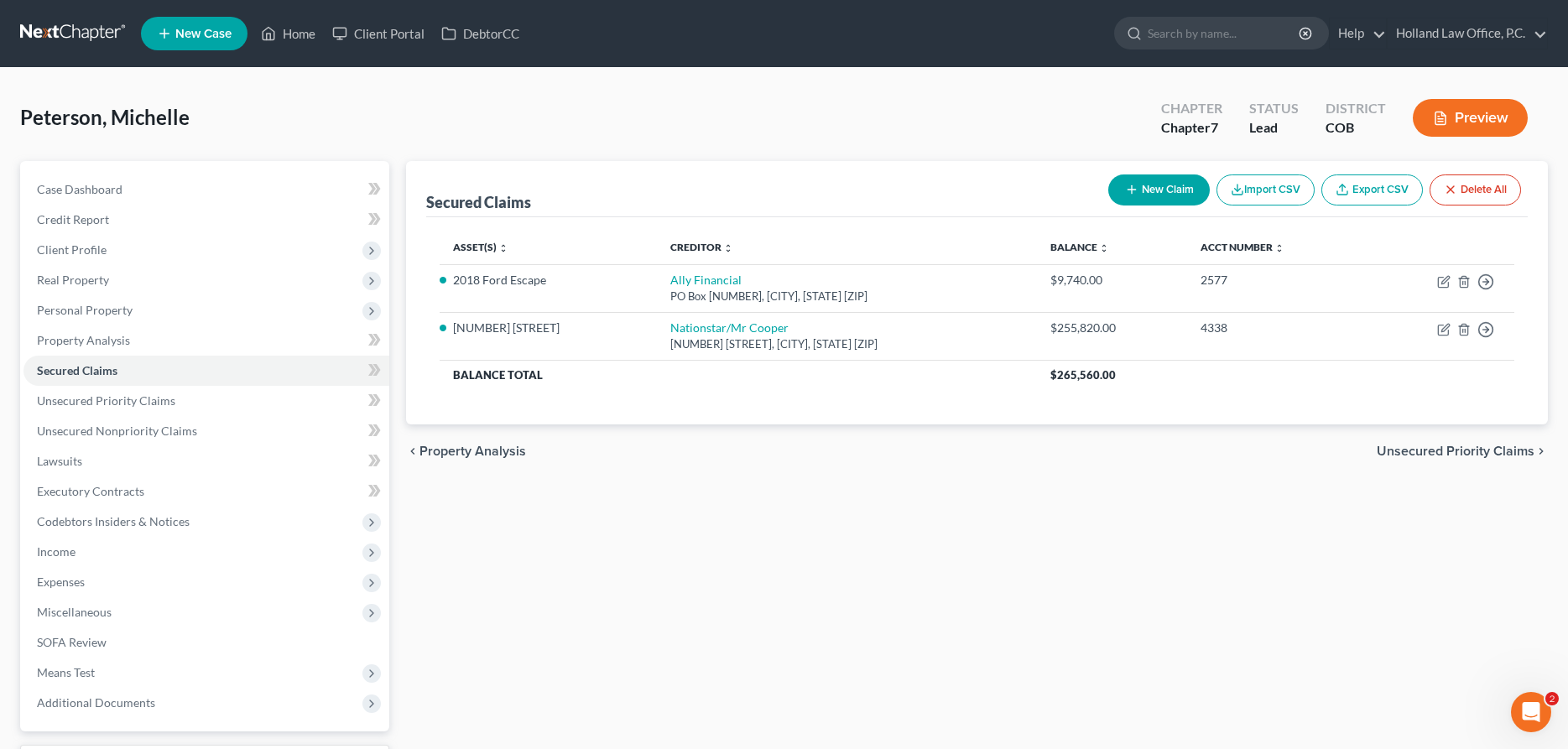 select on "45" 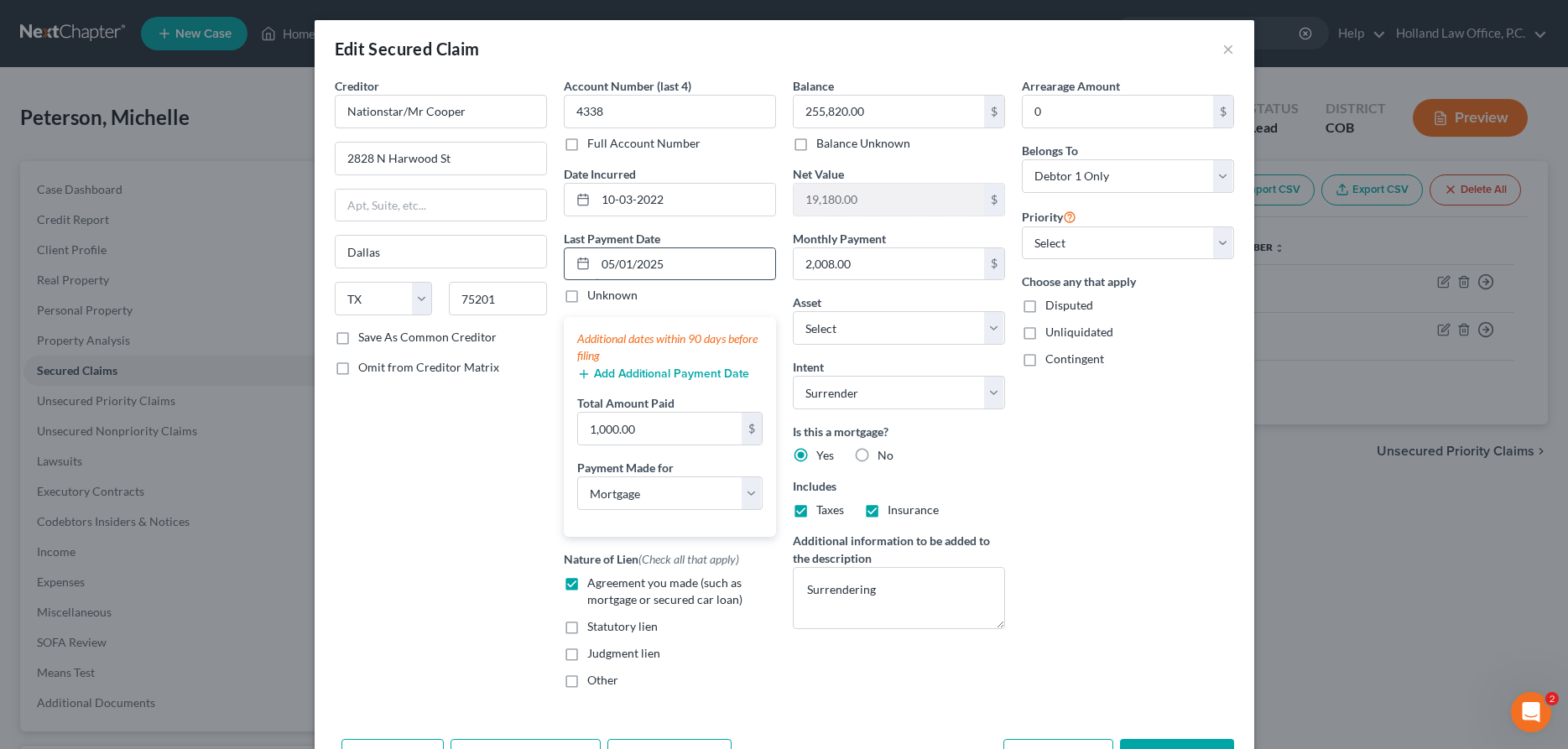 drag, startPoint x: 669, startPoint y: 267, endPoint x: 577, endPoint y: 265, distance: 92.02174 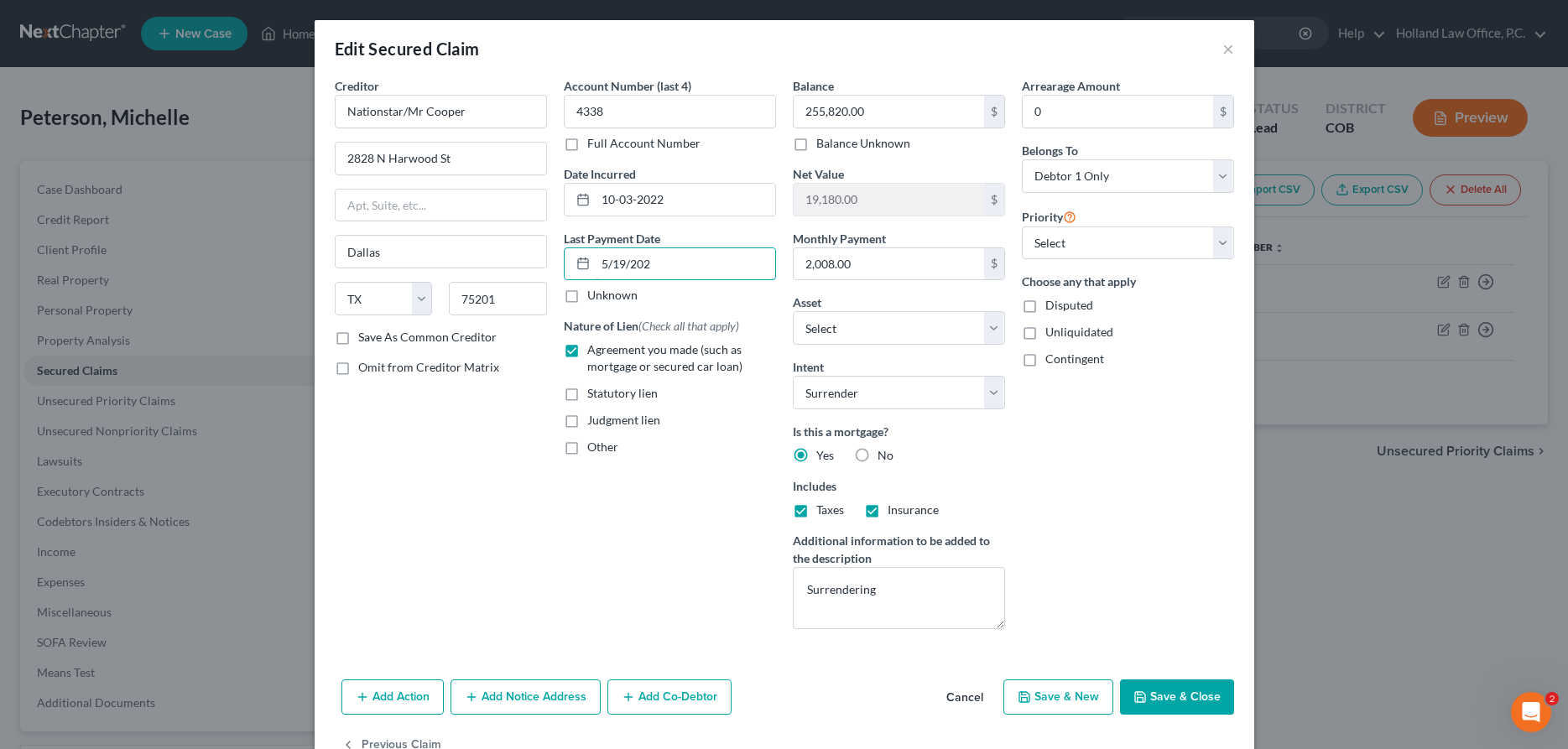 type on "5/19/2025" 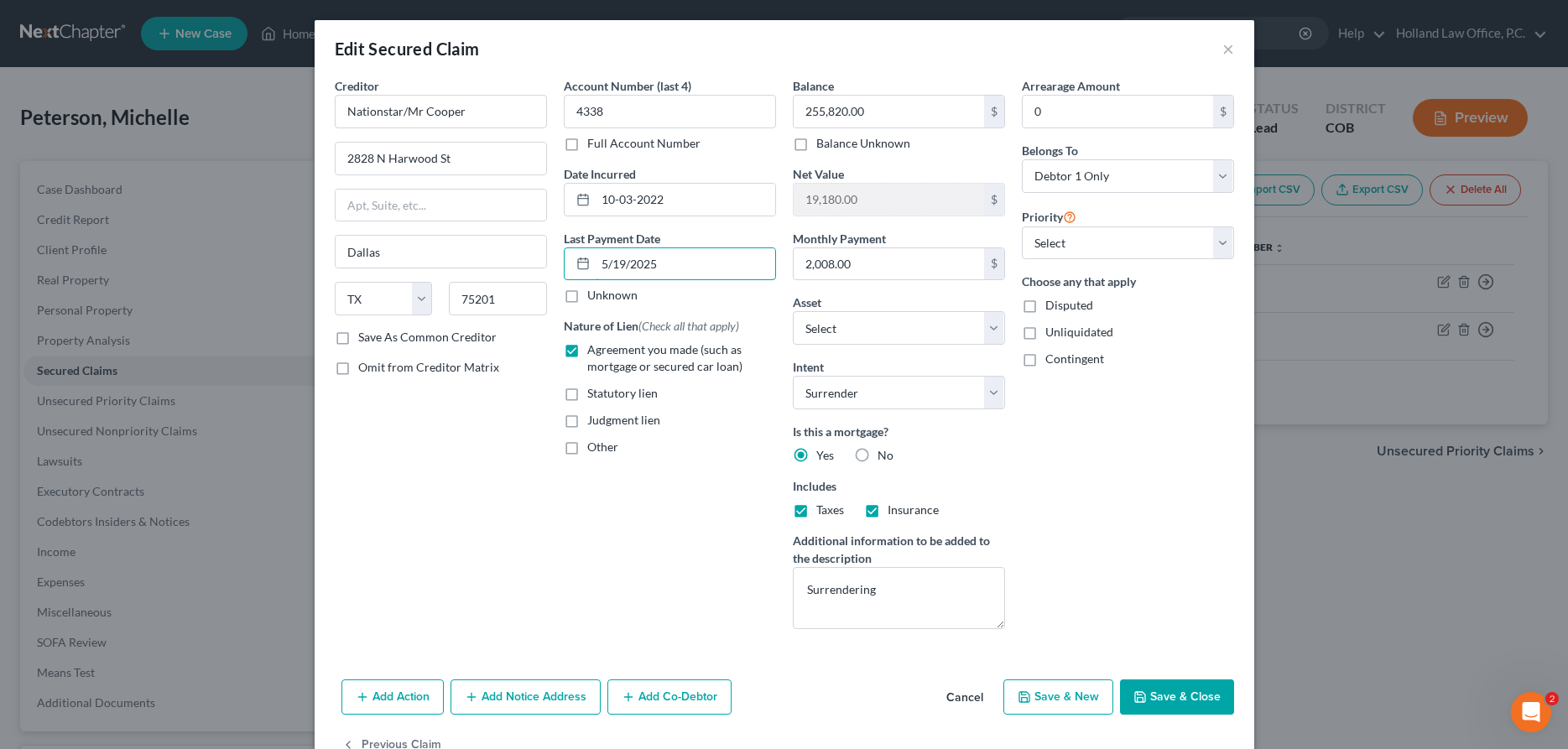 select on "3" 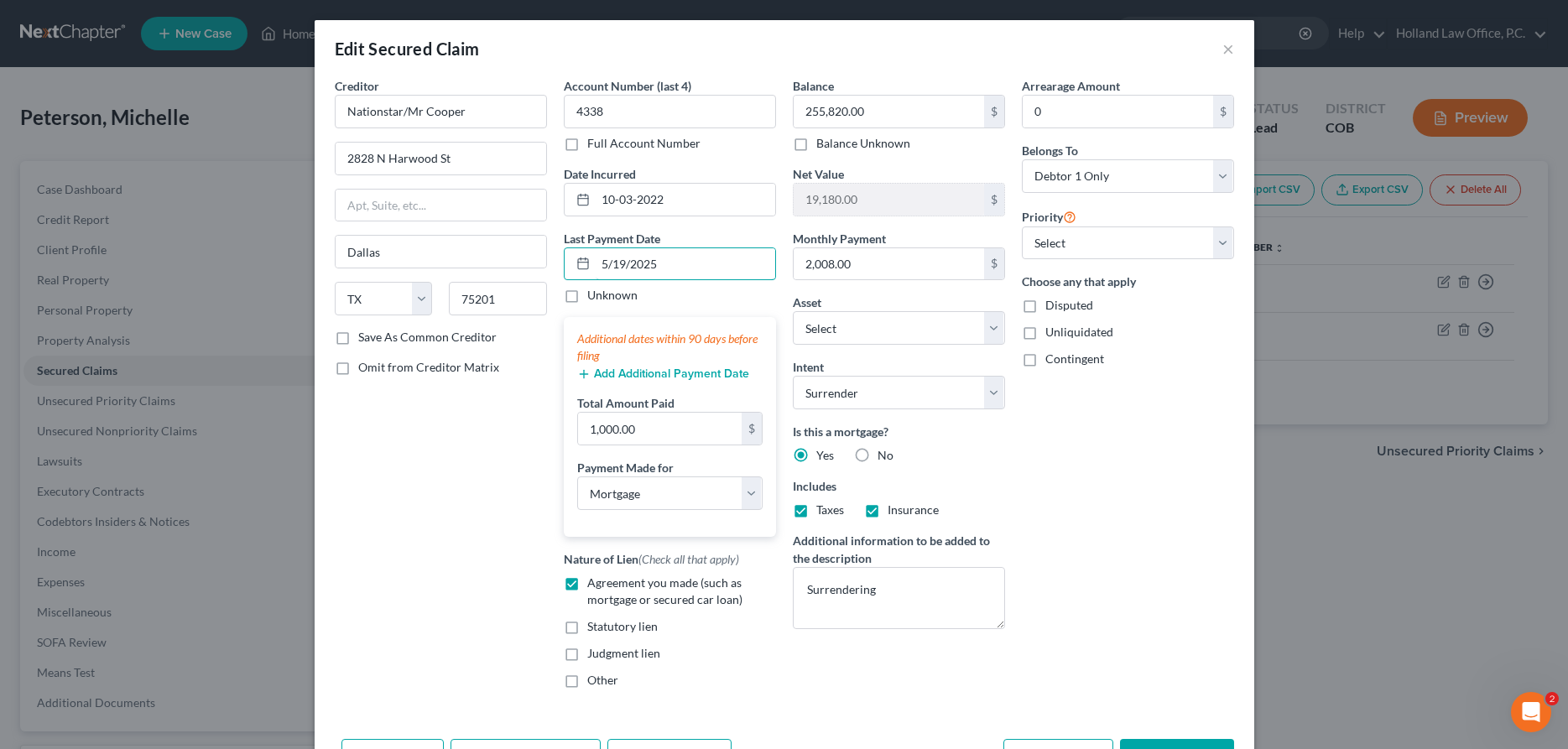 type on "5/19/2025" 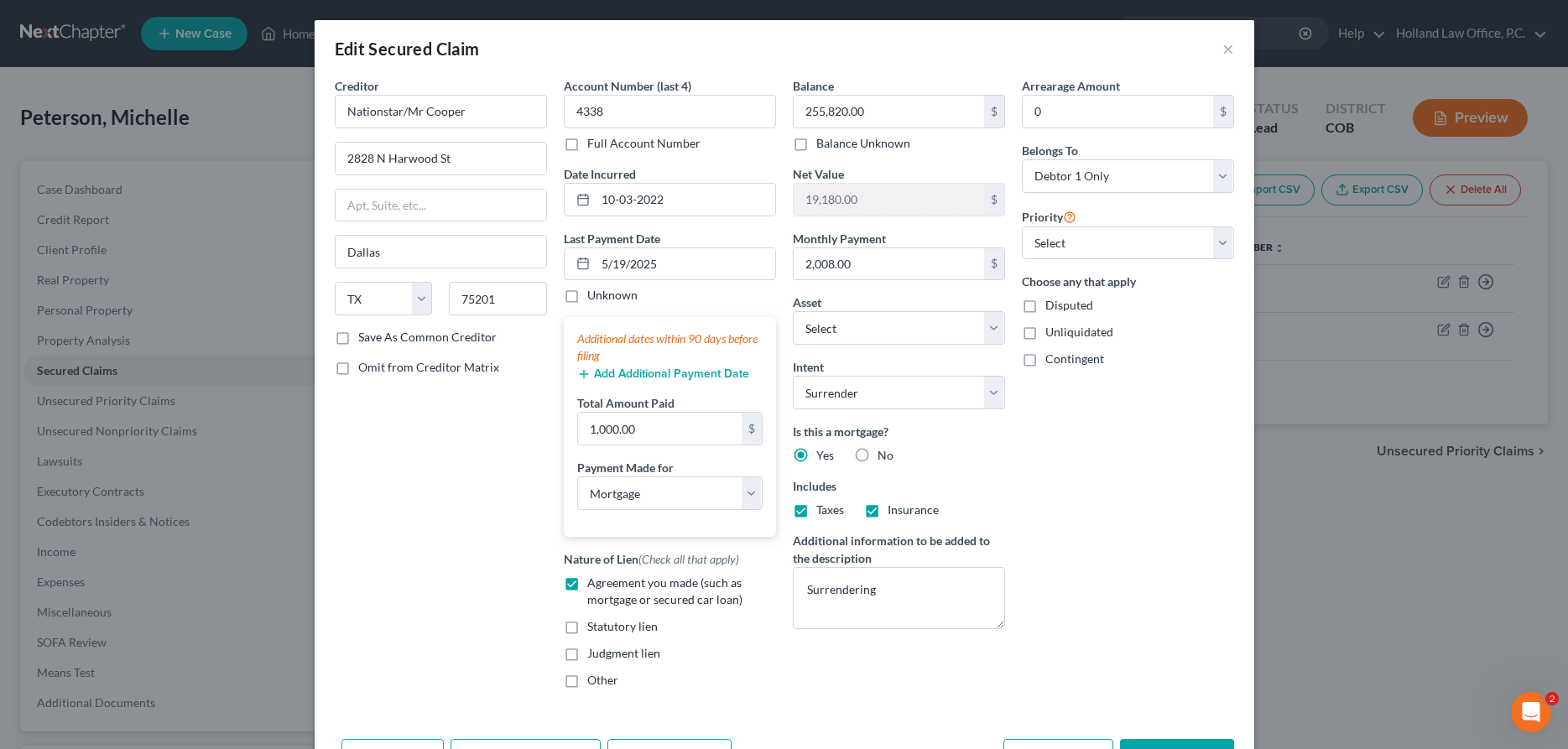 click on "Creditor *    Nationstar/Mr Cooper                      2828 N Harwood St Dallas State AL AK AR AZ CA CO CT DE DC FL GA GU HI ID IL IN IA KS KY LA ME MD MA MI MN MS MO MT NC ND NE NV NH NJ NM NY OH OK OR PA PR RI SC SD TN TX UT VI VA VT WA WV WI WY 75201 Save As Common Creditor Omit from Creditor Matrix" at bounding box center [440, 389] 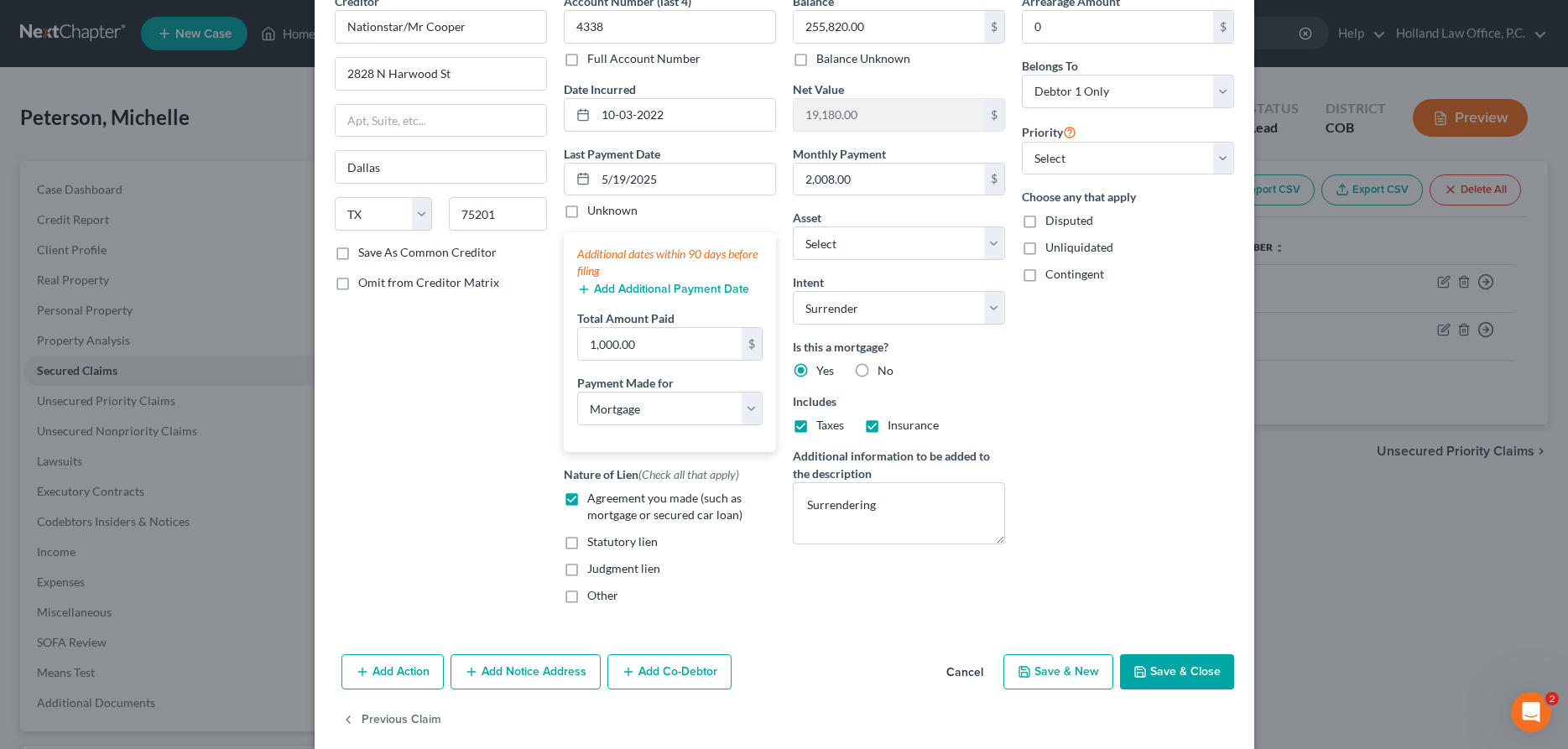 scroll, scrollTop: 107, scrollLeft: 0, axis: vertical 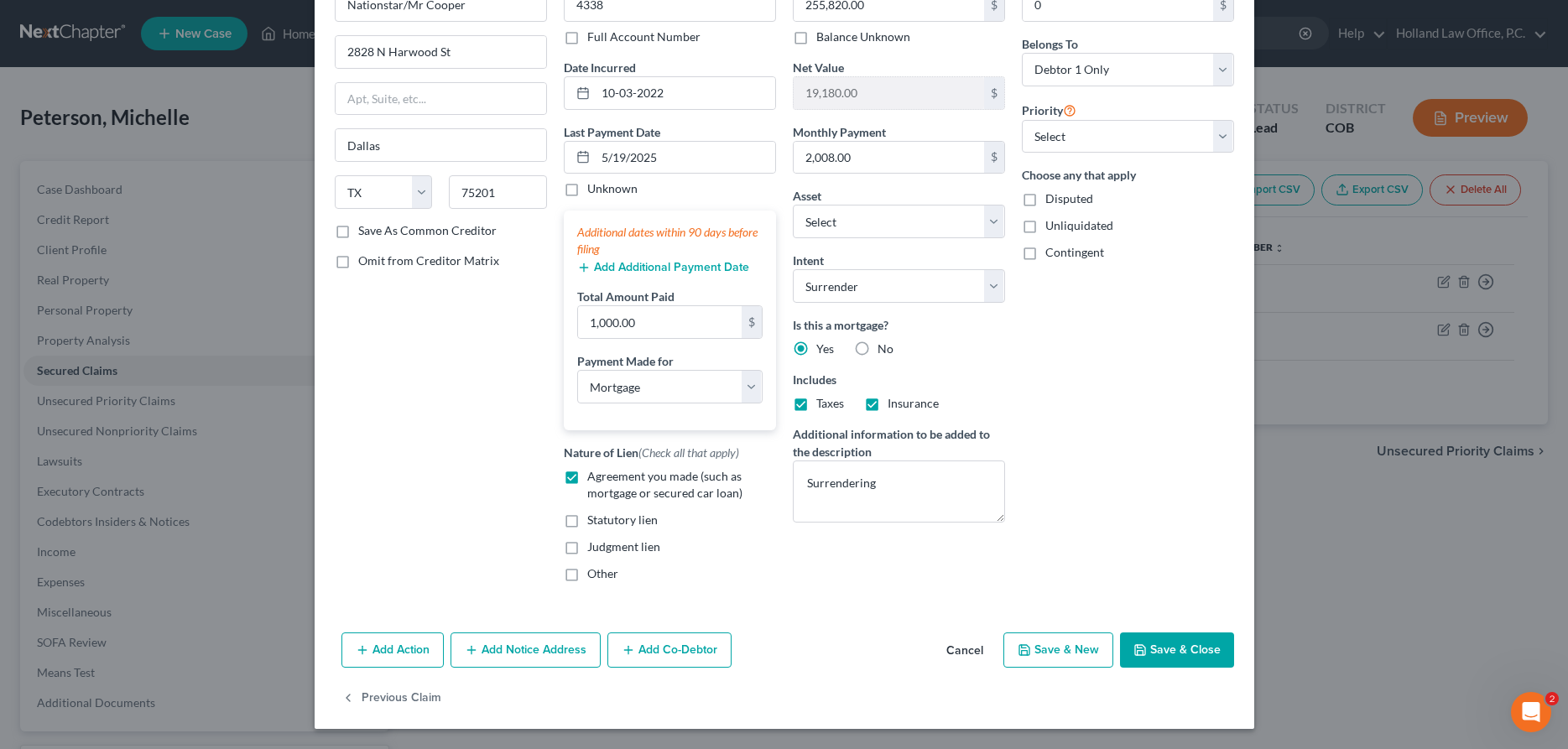 click on "Save & Close" at bounding box center [1177, 650] 